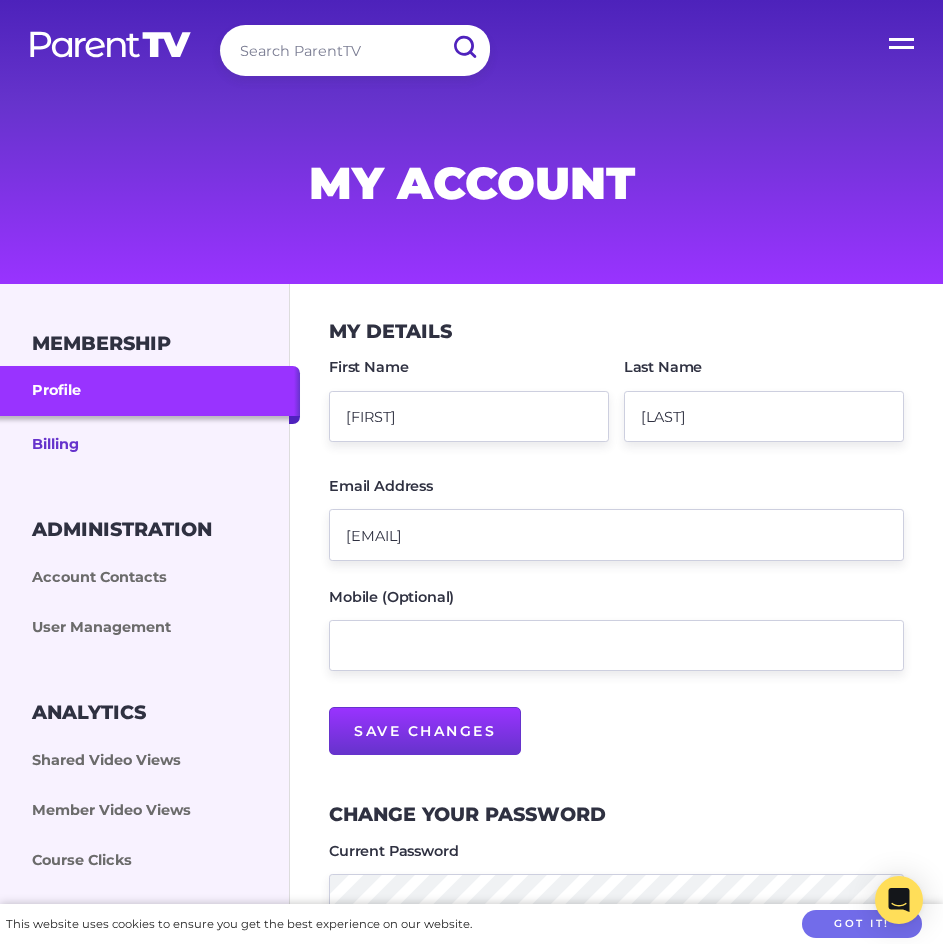 scroll, scrollTop: 200, scrollLeft: 0, axis: vertical 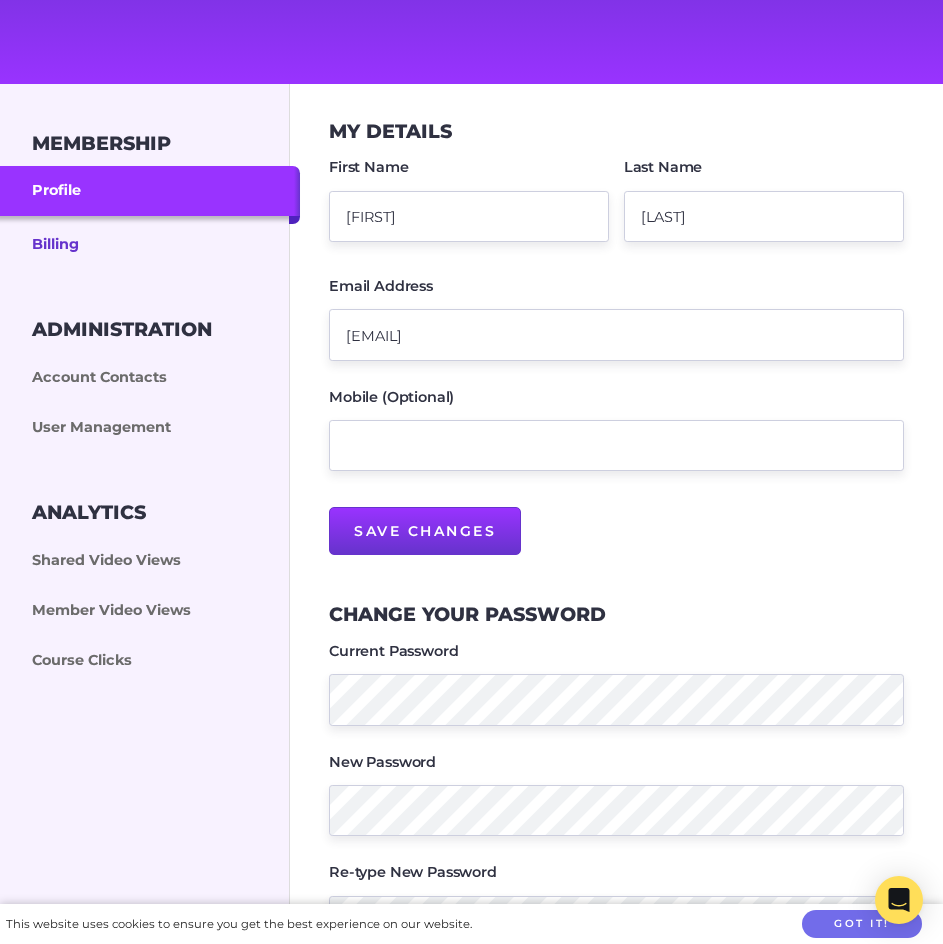 click on "Billing" at bounding box center (150, 243) 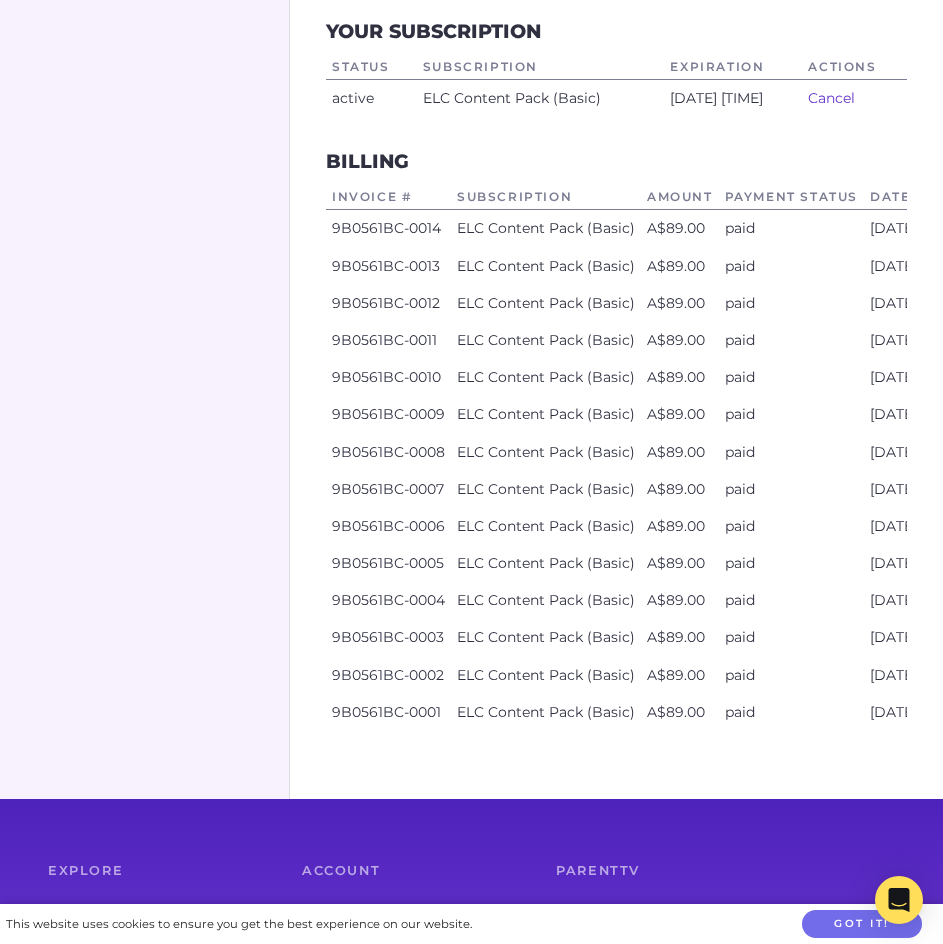 scroll, scrollTop: 1000, scrollLeft: 0, axis: vertical 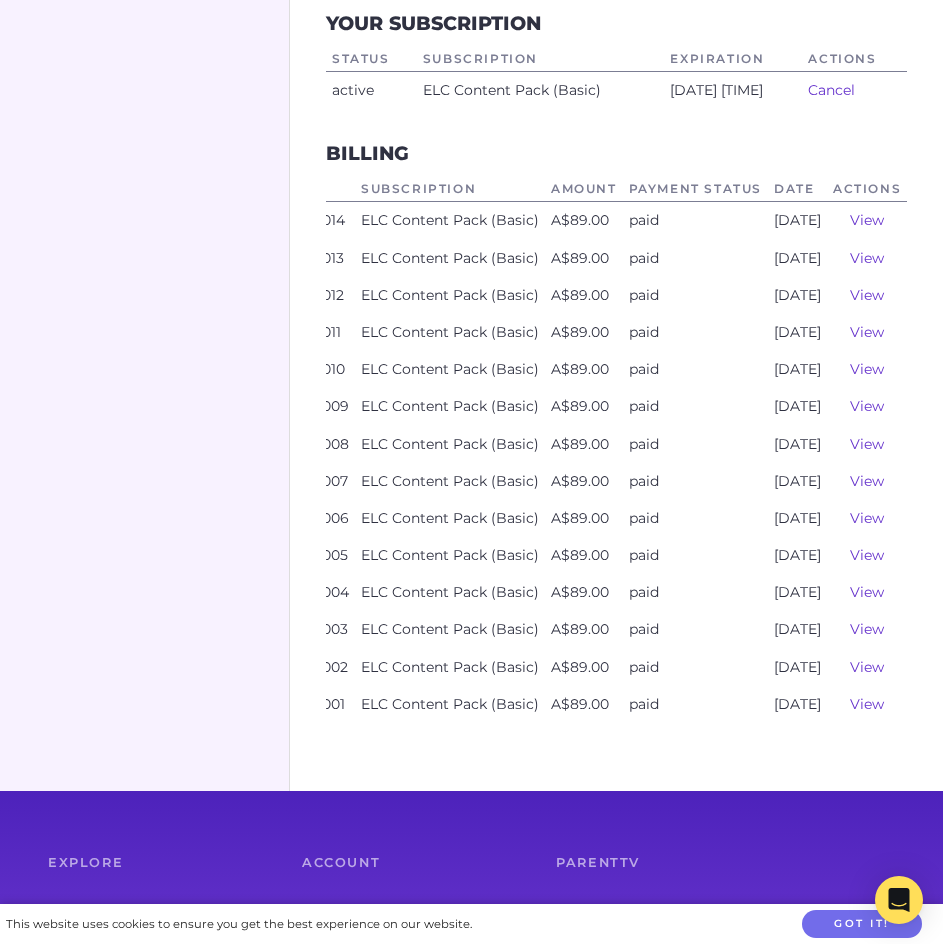 click on "View" at bounding box center [867, 220] 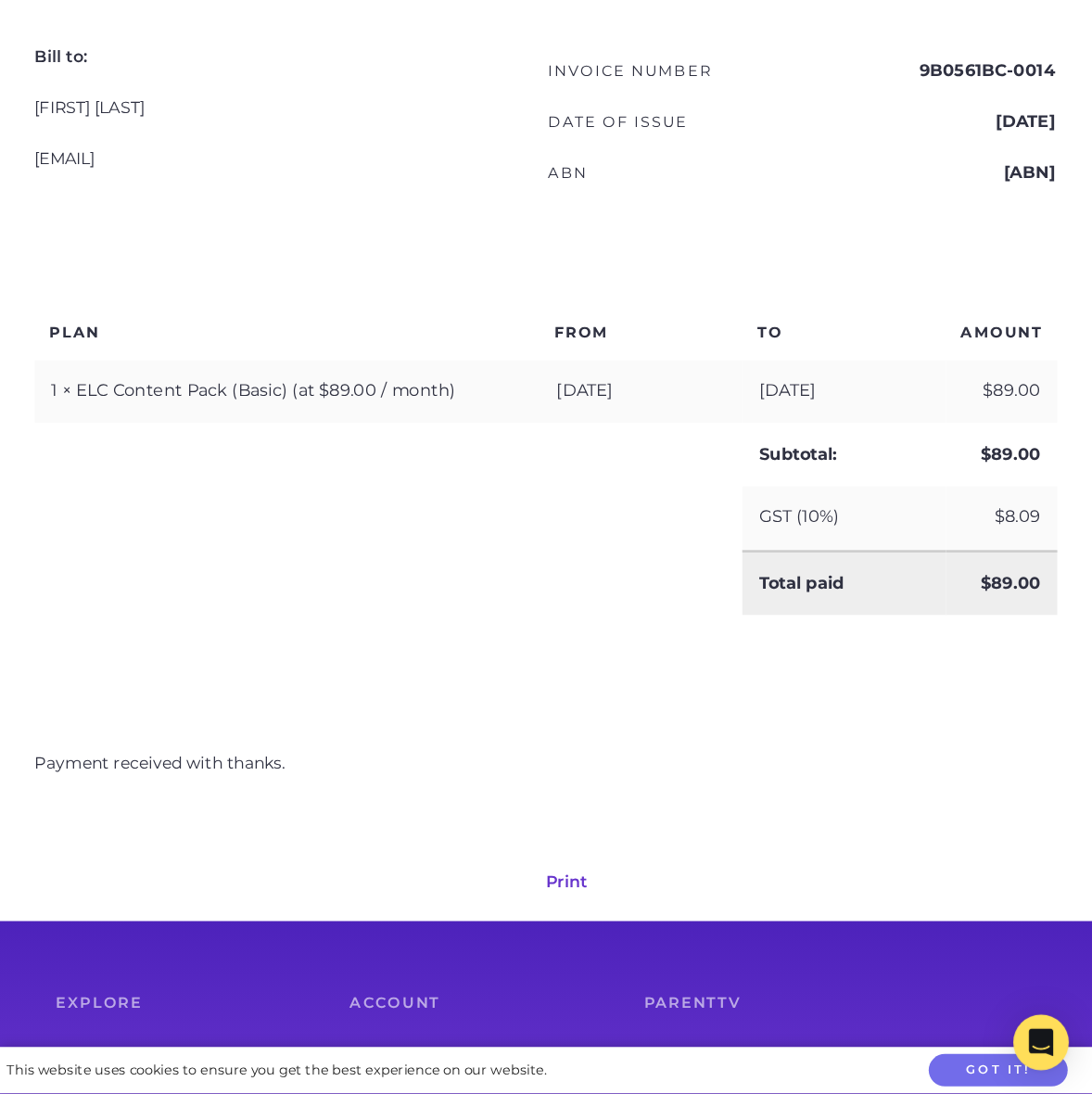 scroll, scrollTop: 464, scrollLeft: 0, axis: vertical 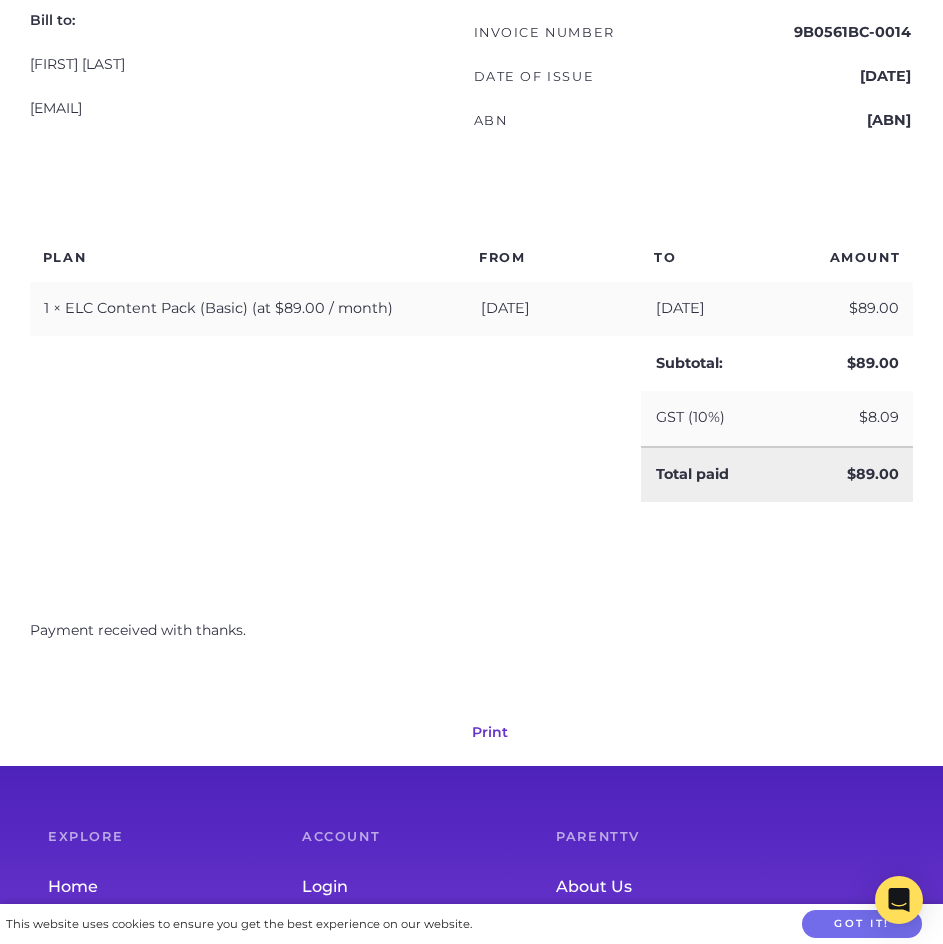 click at bounding box center [335, 474] 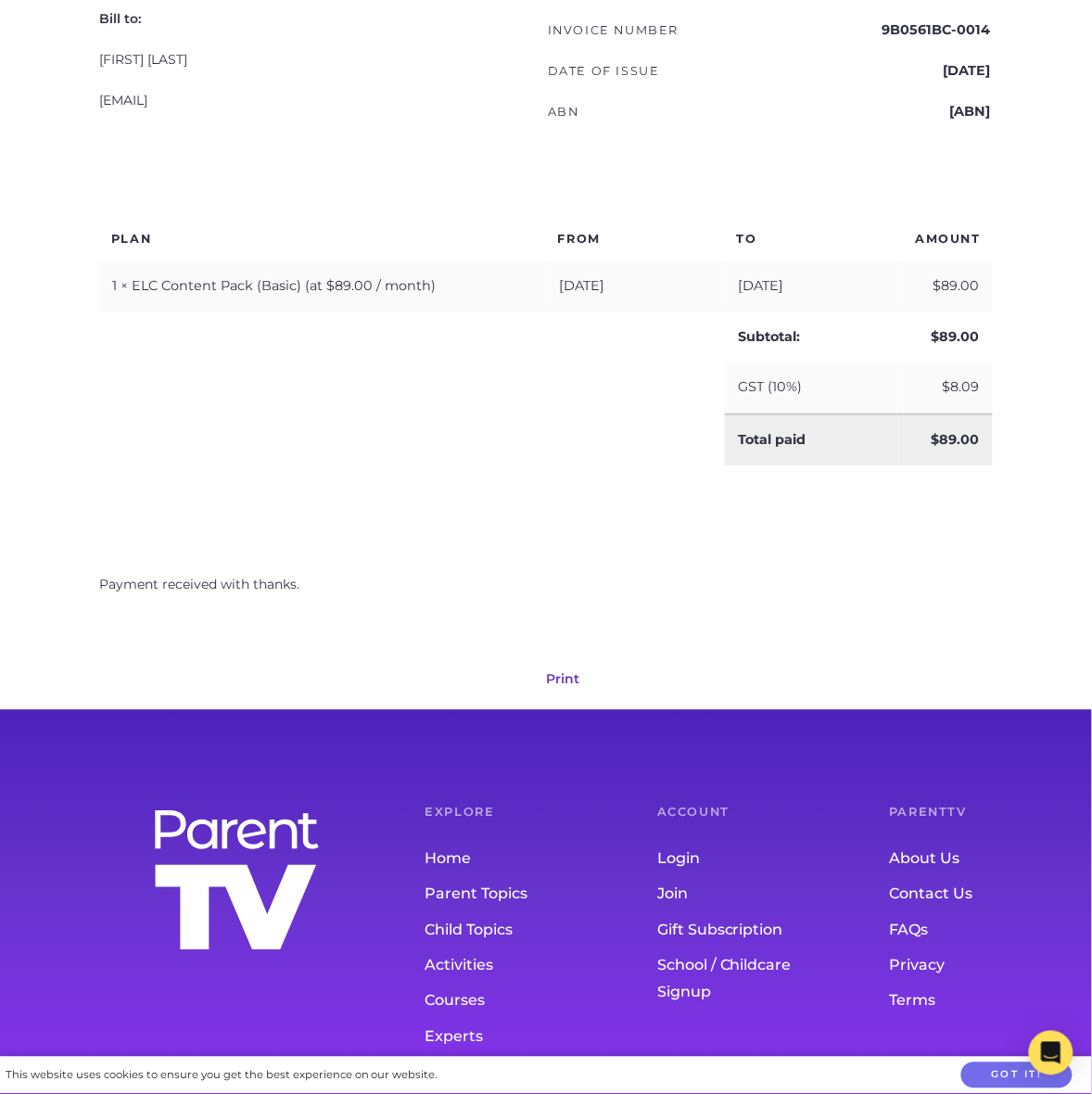 click on "Print" at bounding box center [563, 679] 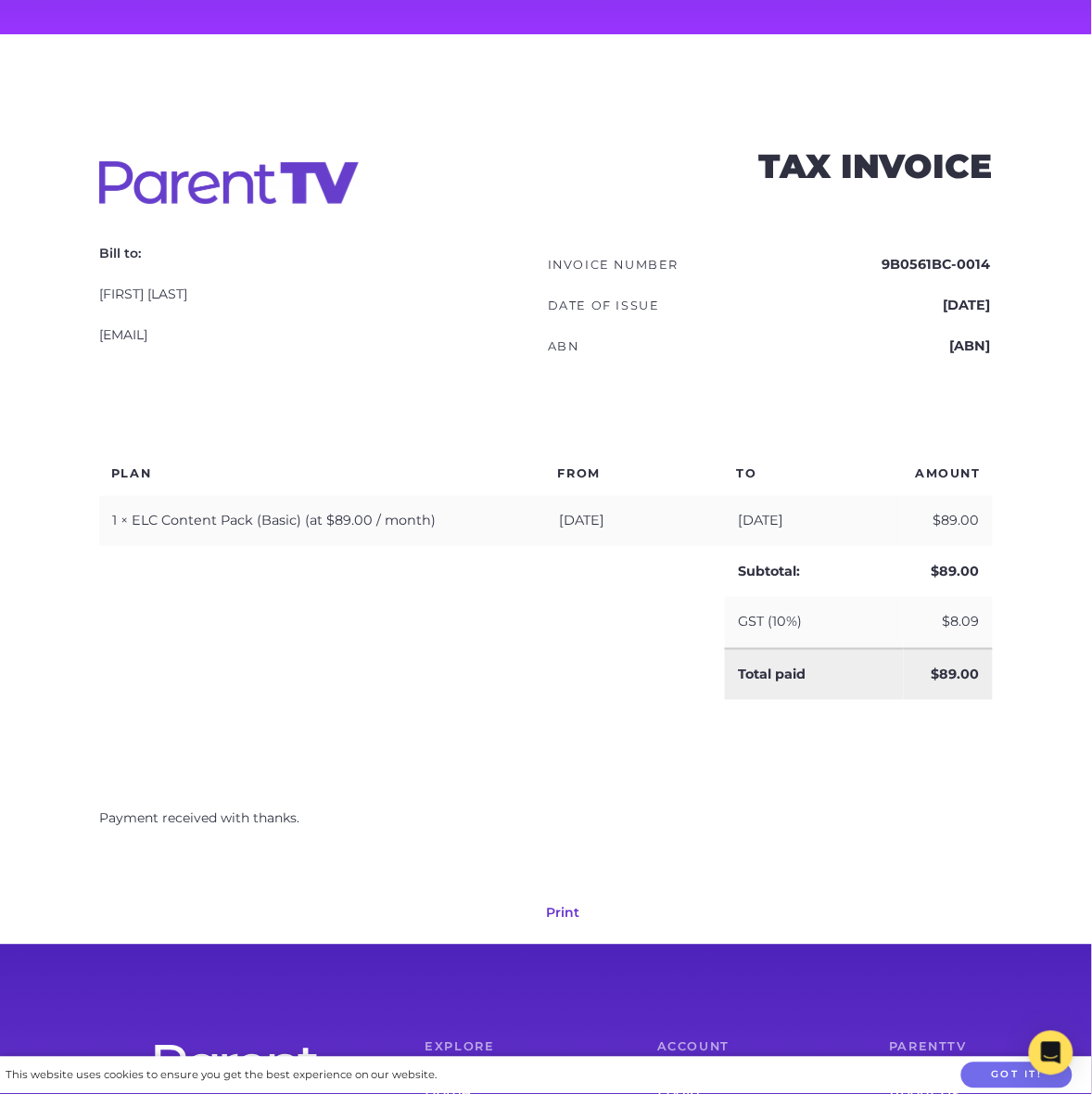 scroll, scrollTop: 232, scrollLeft: 0, axis: vertical 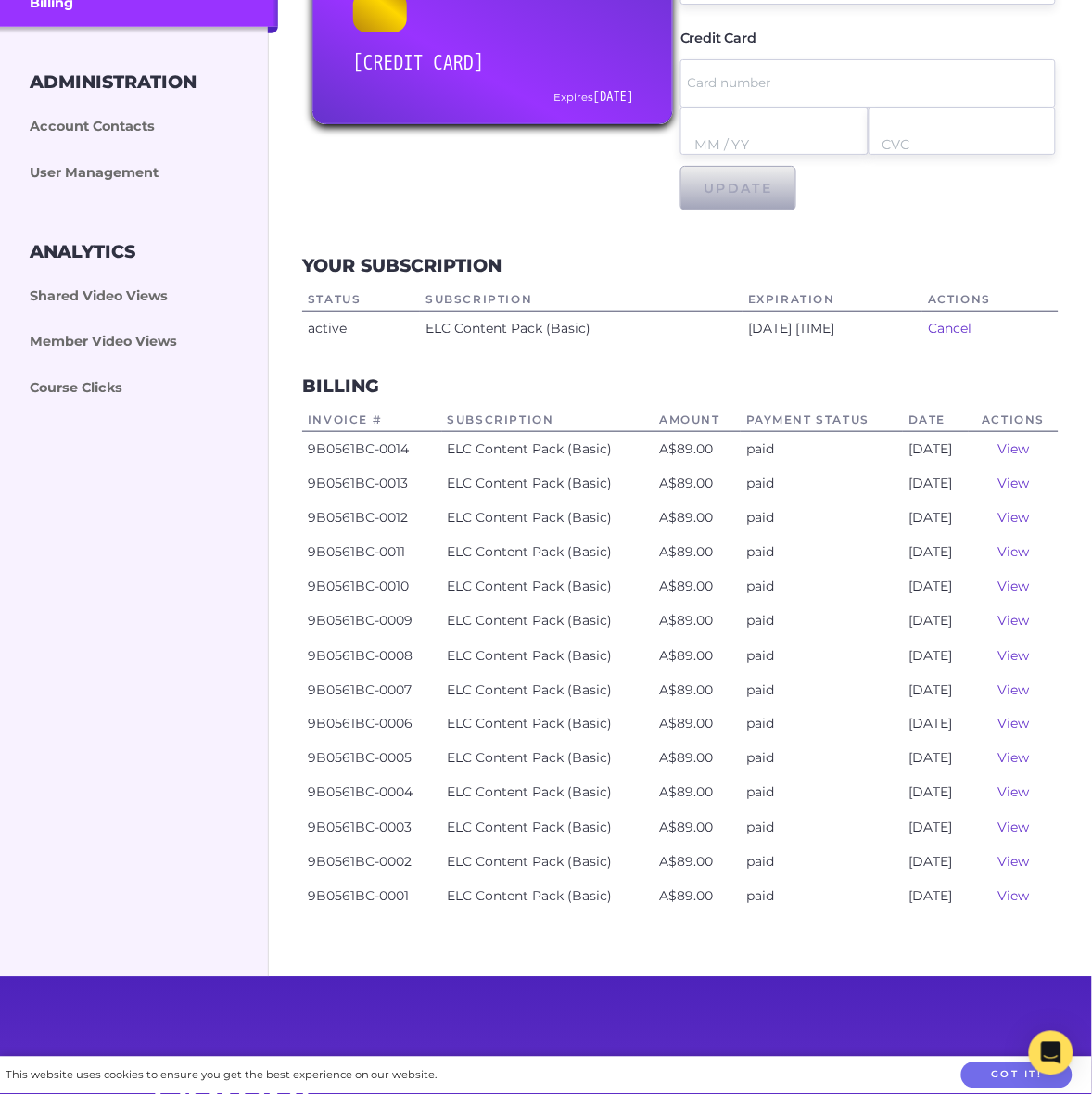 click on "View" at bounding box center (1014, 483) 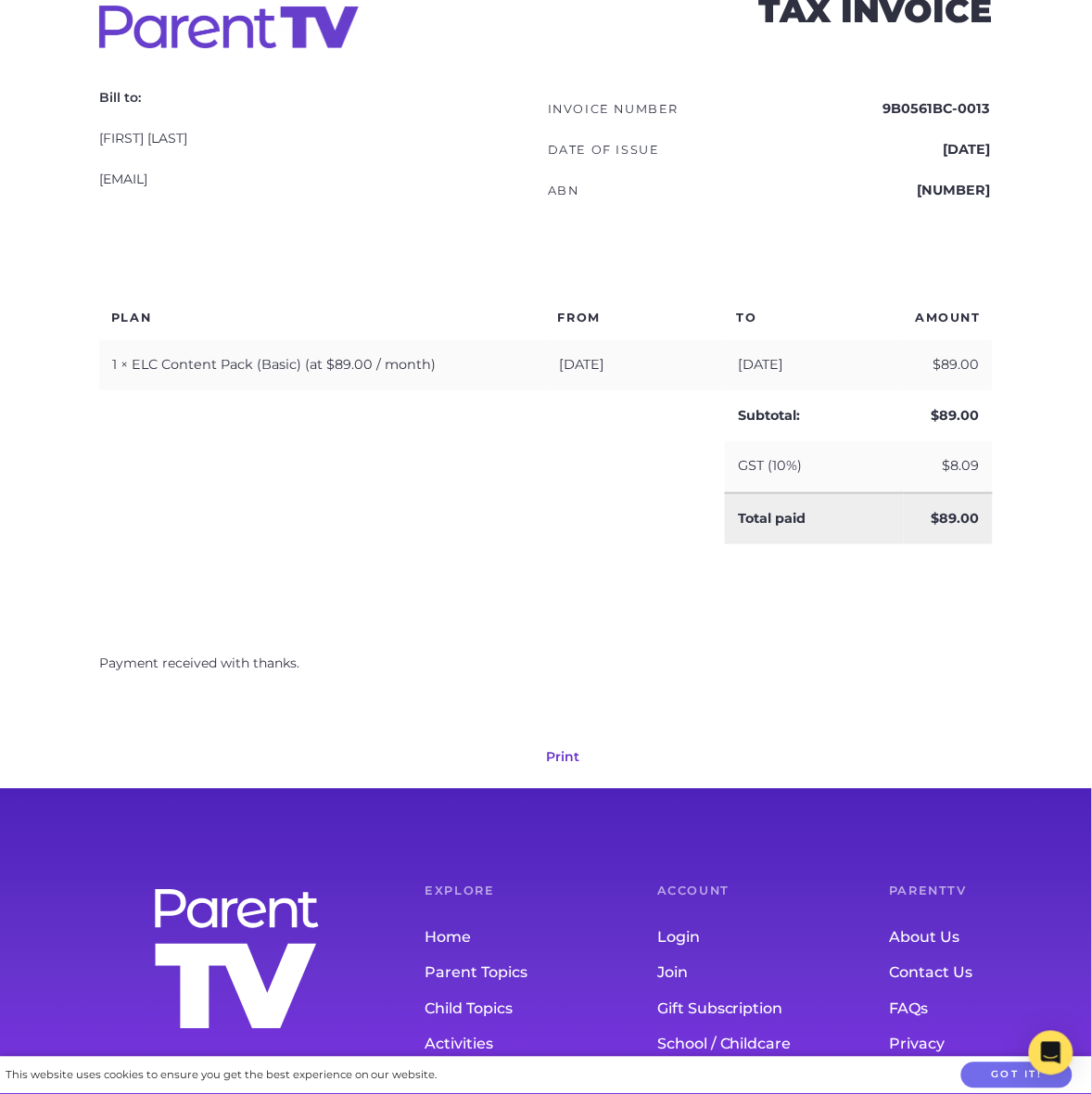 scroll, scrollTop: 464, scrollLeft: 0, axis: vertical 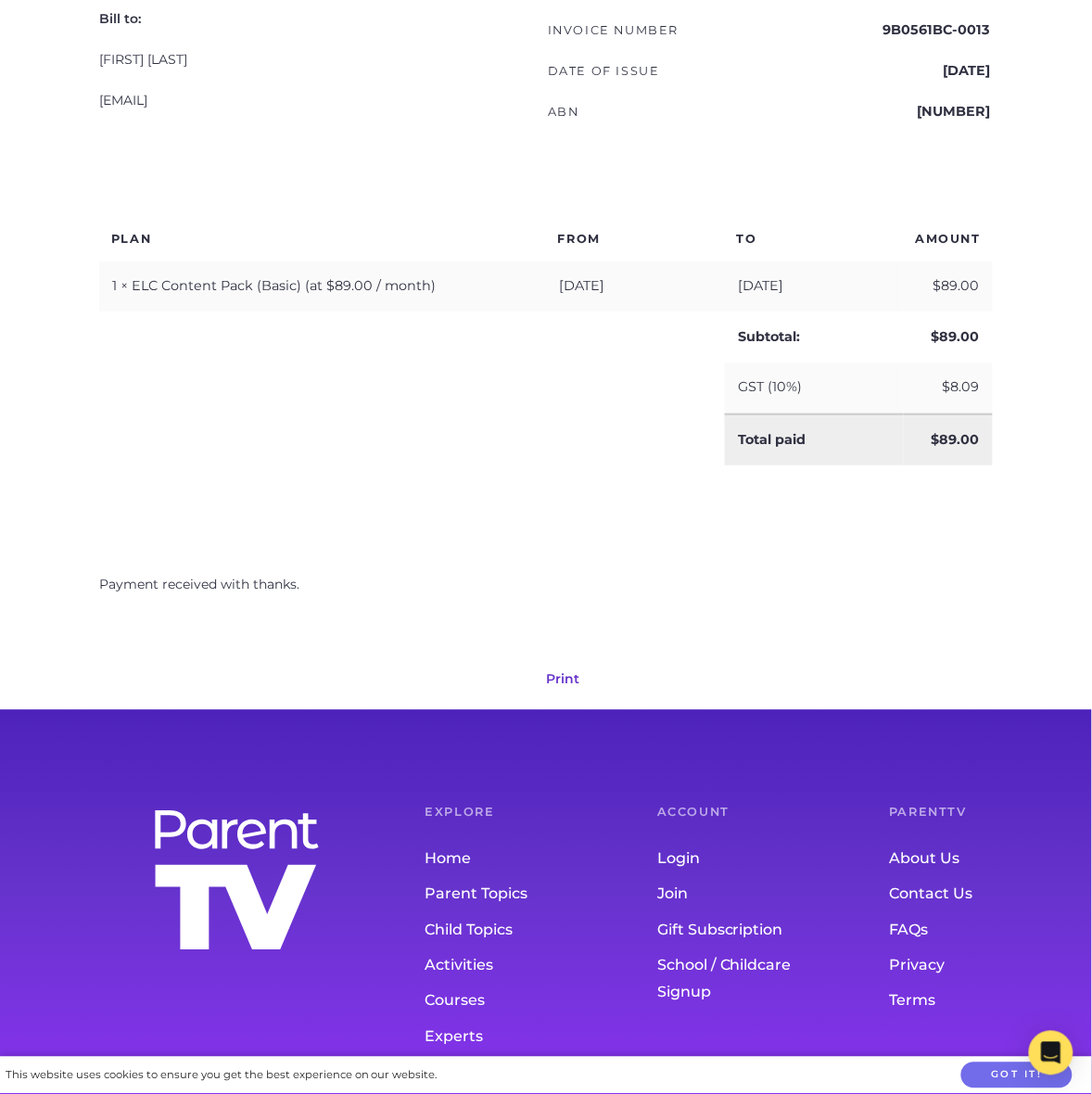 click on "Print" at bounding box center (563, 679) 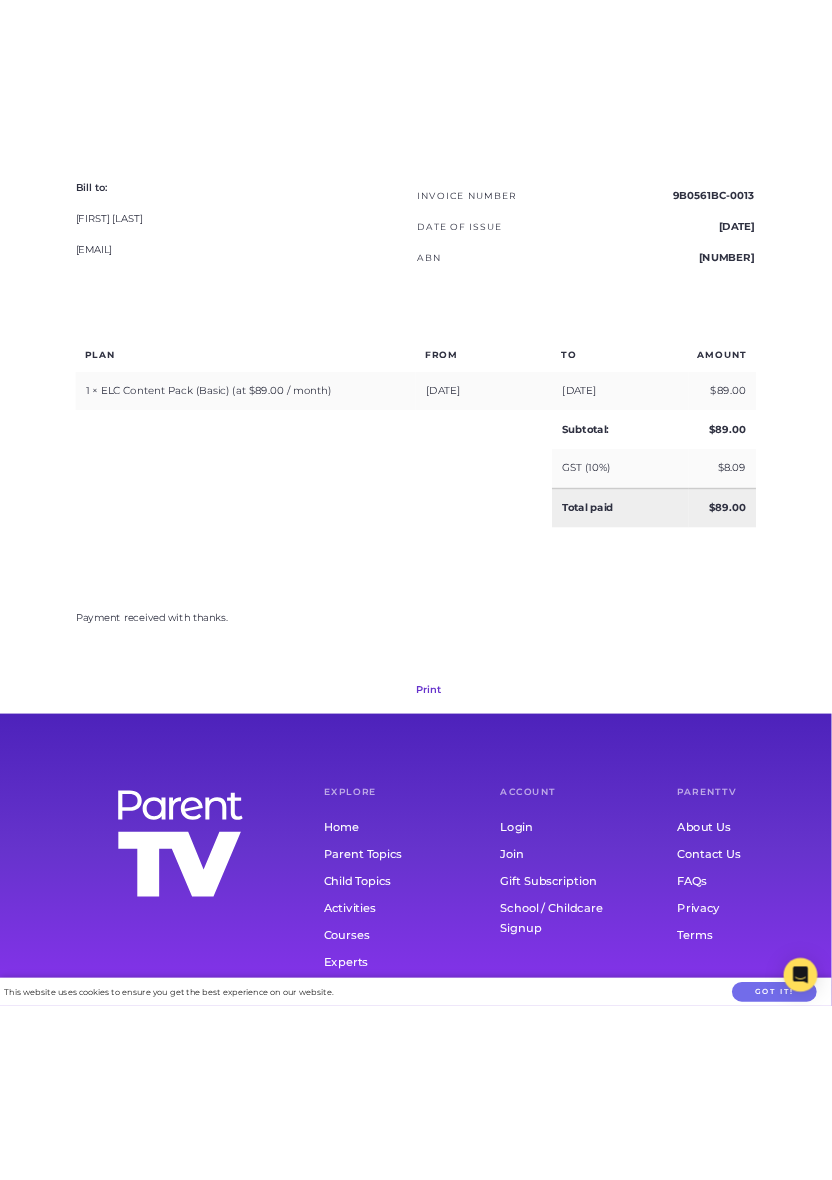 scroll, scrollTop: 0, scrollLeft: 0, axis: both 